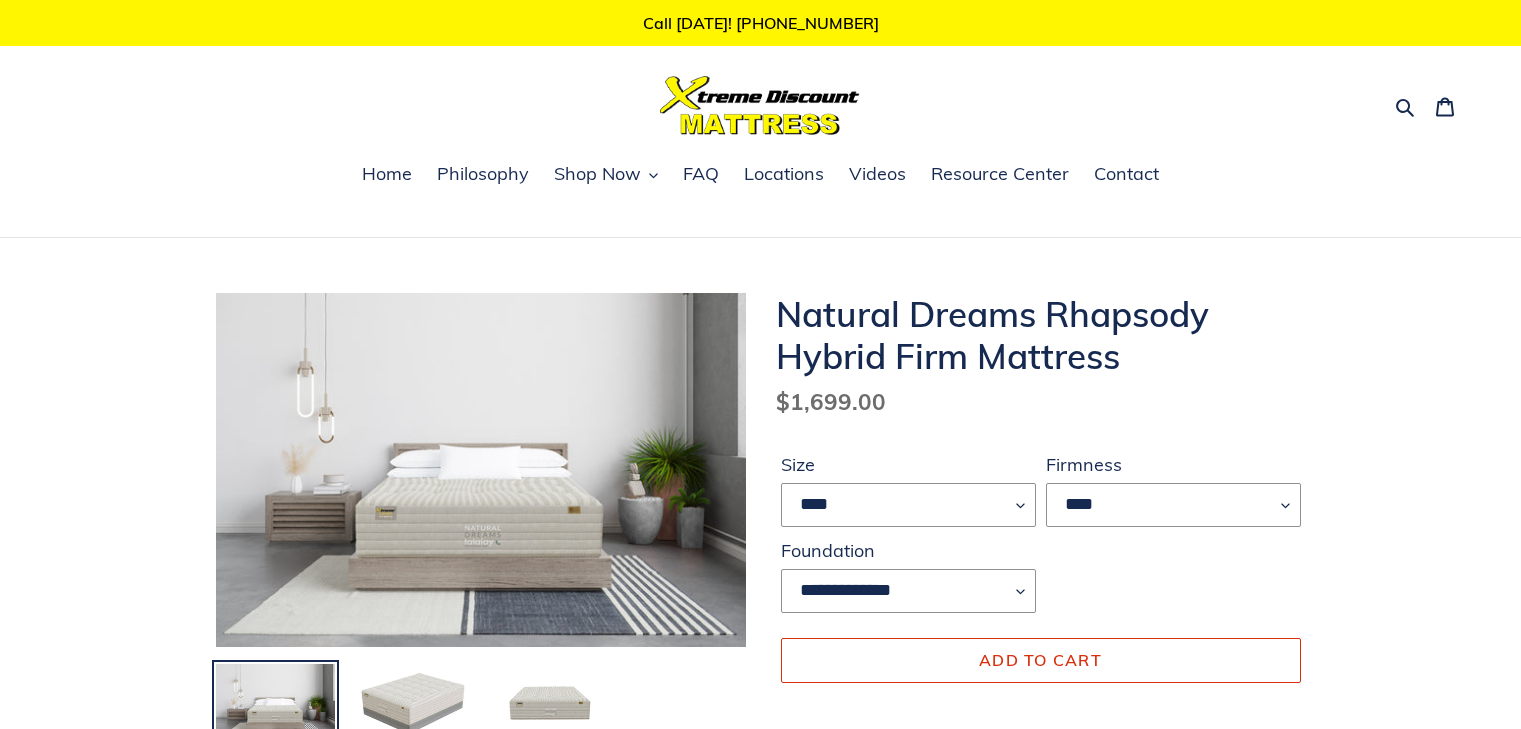 scroll, scrollTop: 0, scrollLeft: 0, axis: both 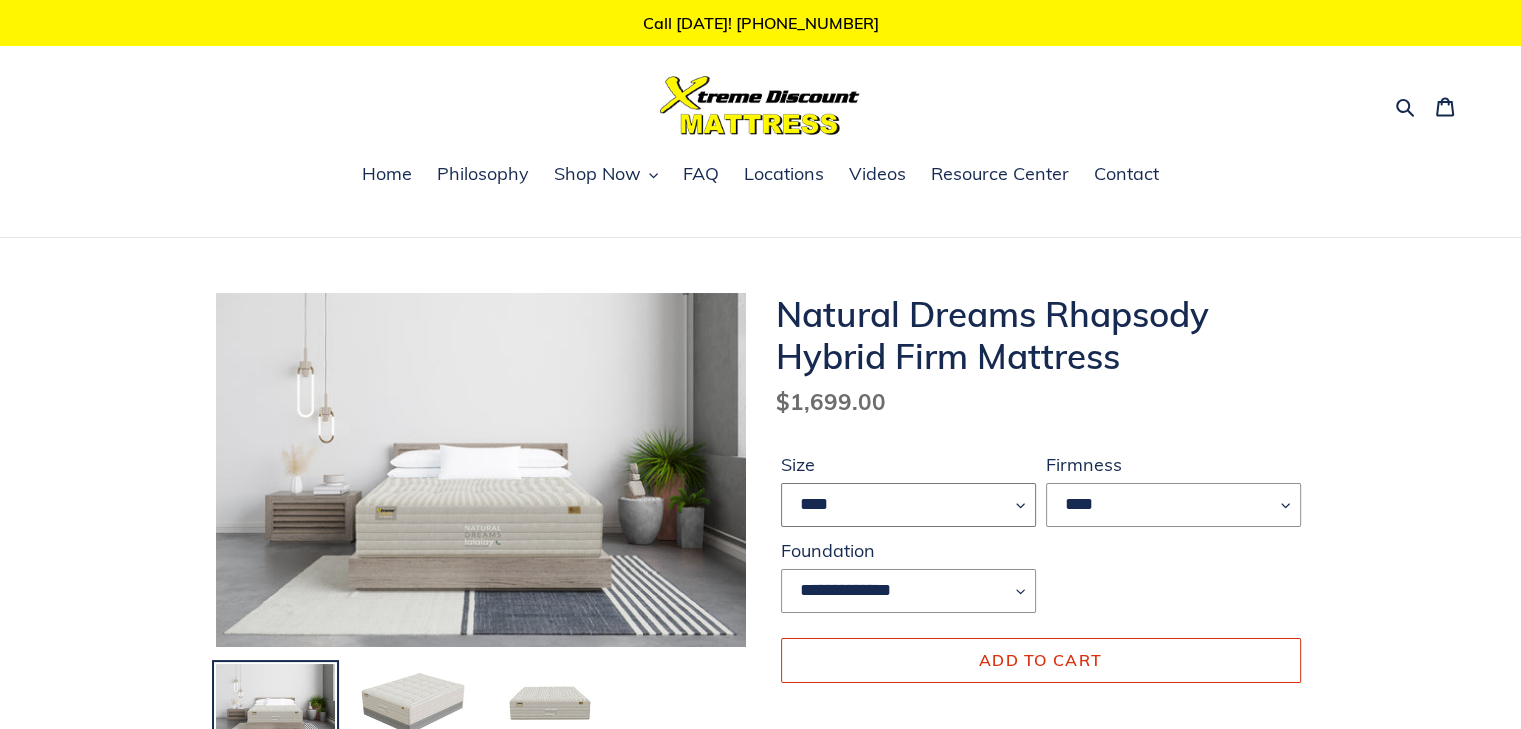 click on "**** ******* **** ***** ****" at bounding box center [908, 505] 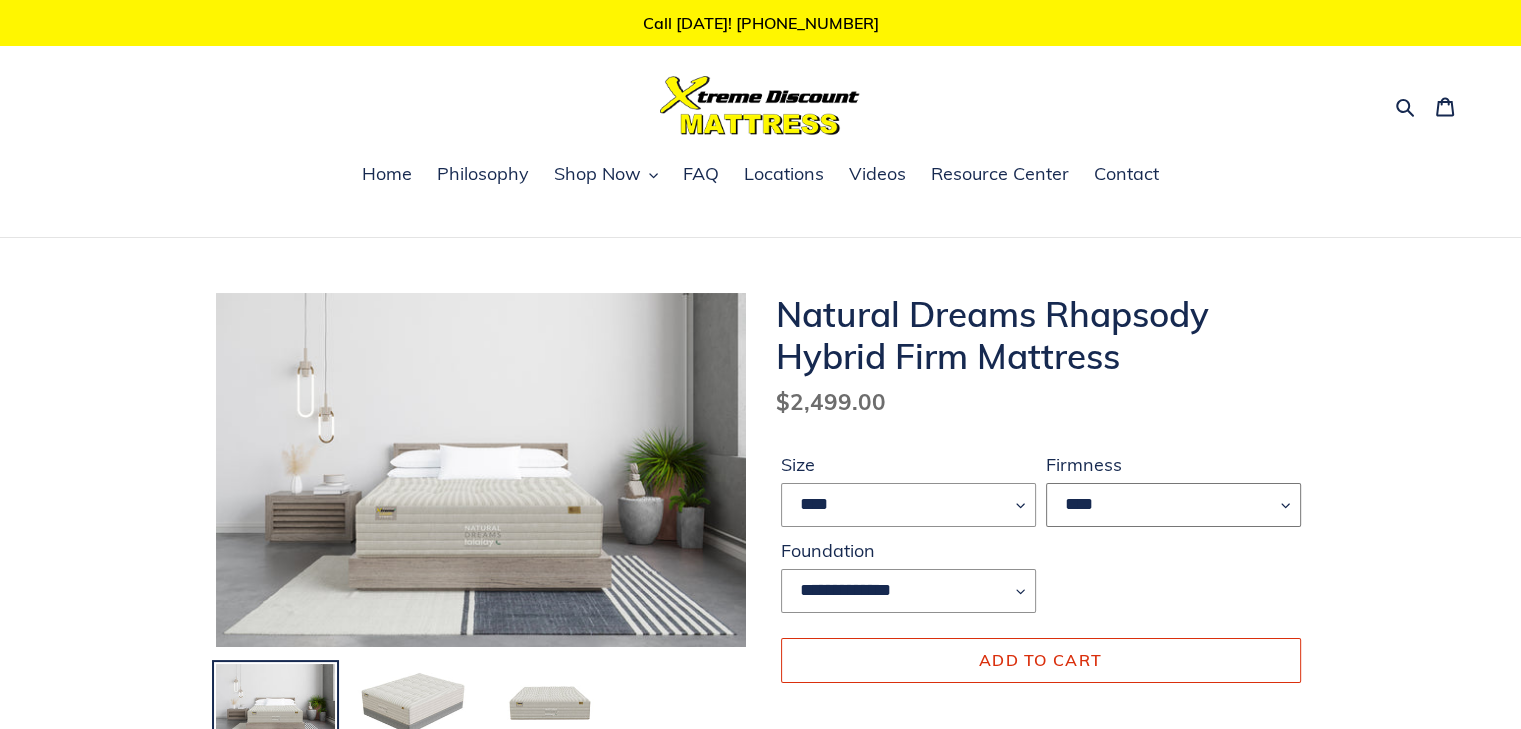 click on "****" at bounding box center (1173, 505) 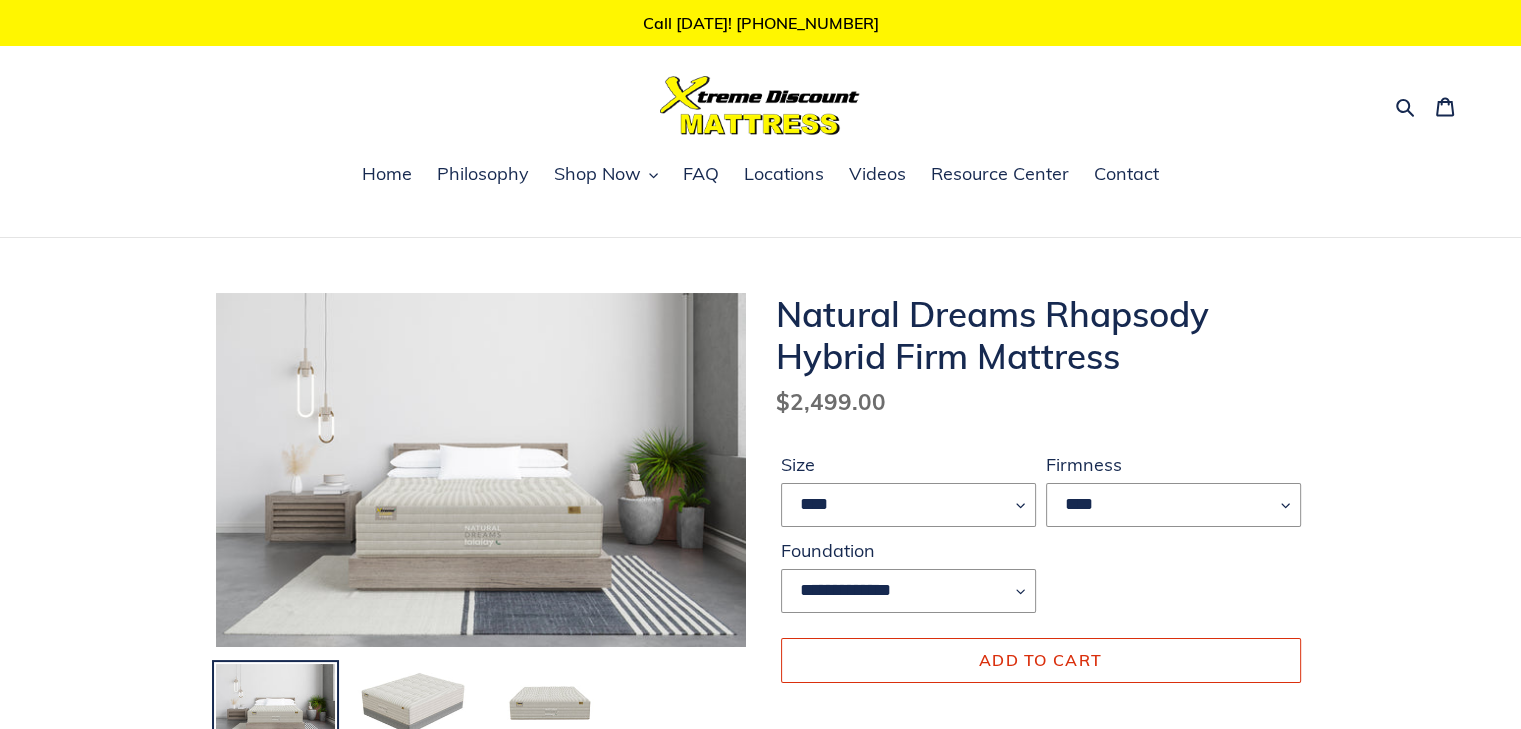 click on "**********" at bounding box center [1041, 599] 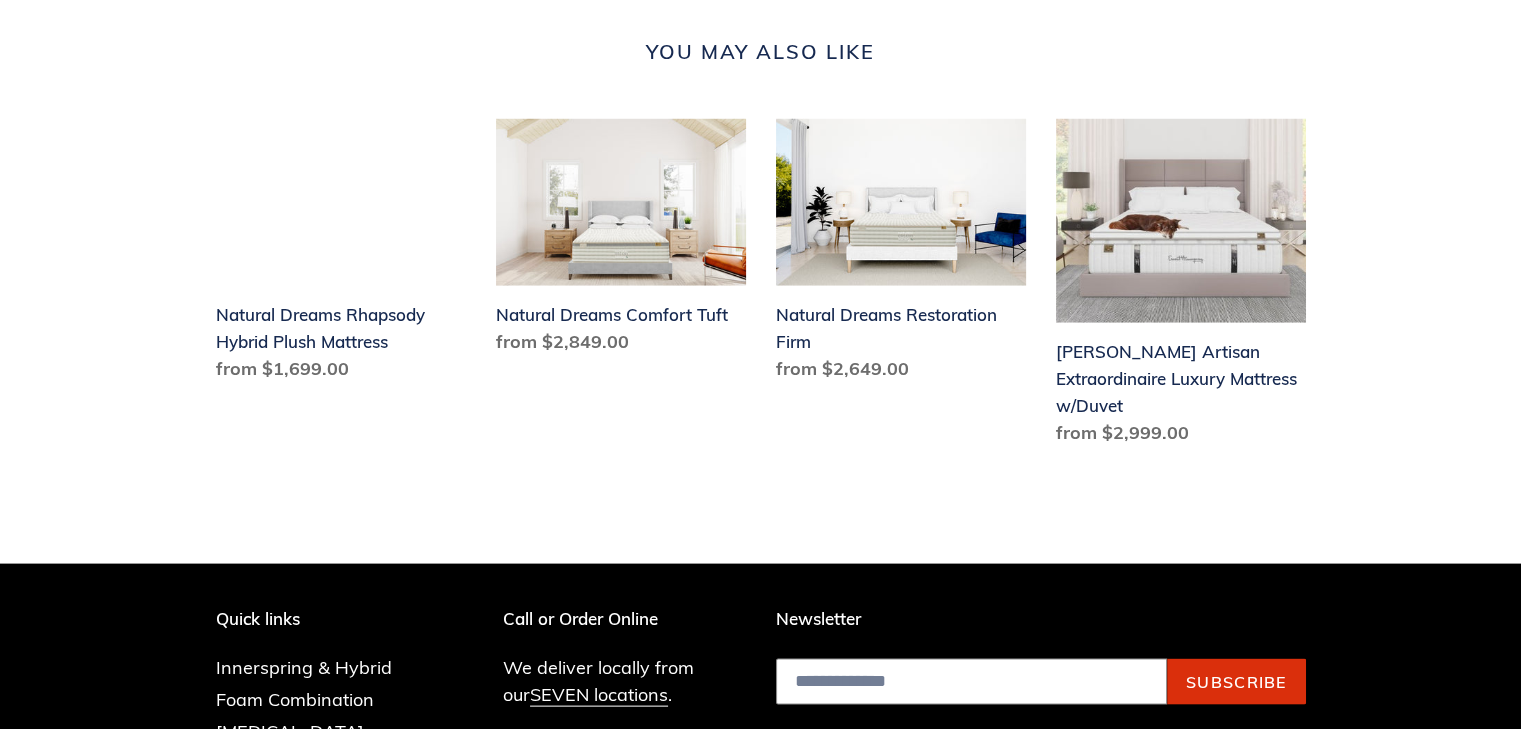 scroll, scrollTop: 4000, scrollLeft: 0, axis: vertical 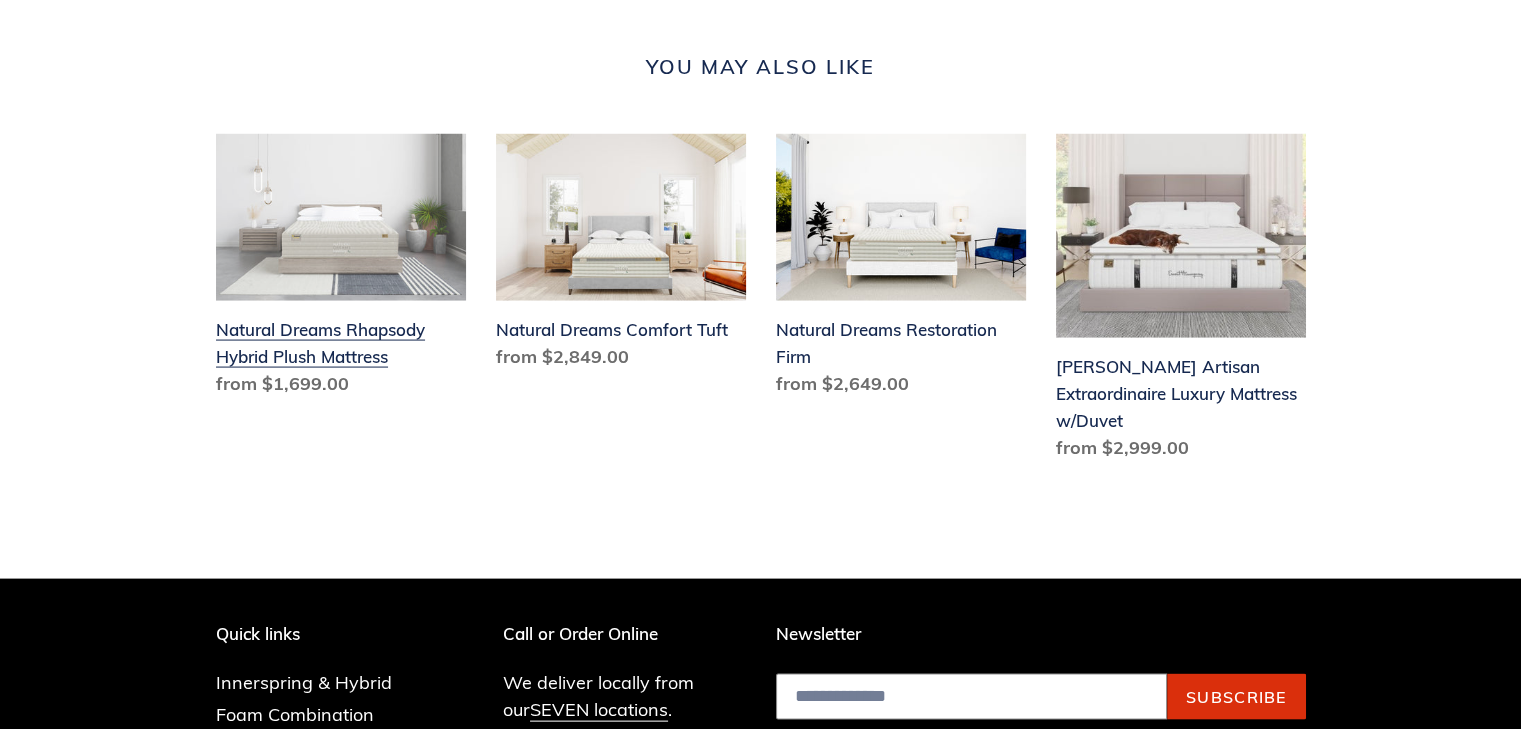 click on "Natural Dreams Rhapsody Hybrid Plush Mattress" at bounding box center (341, 269) 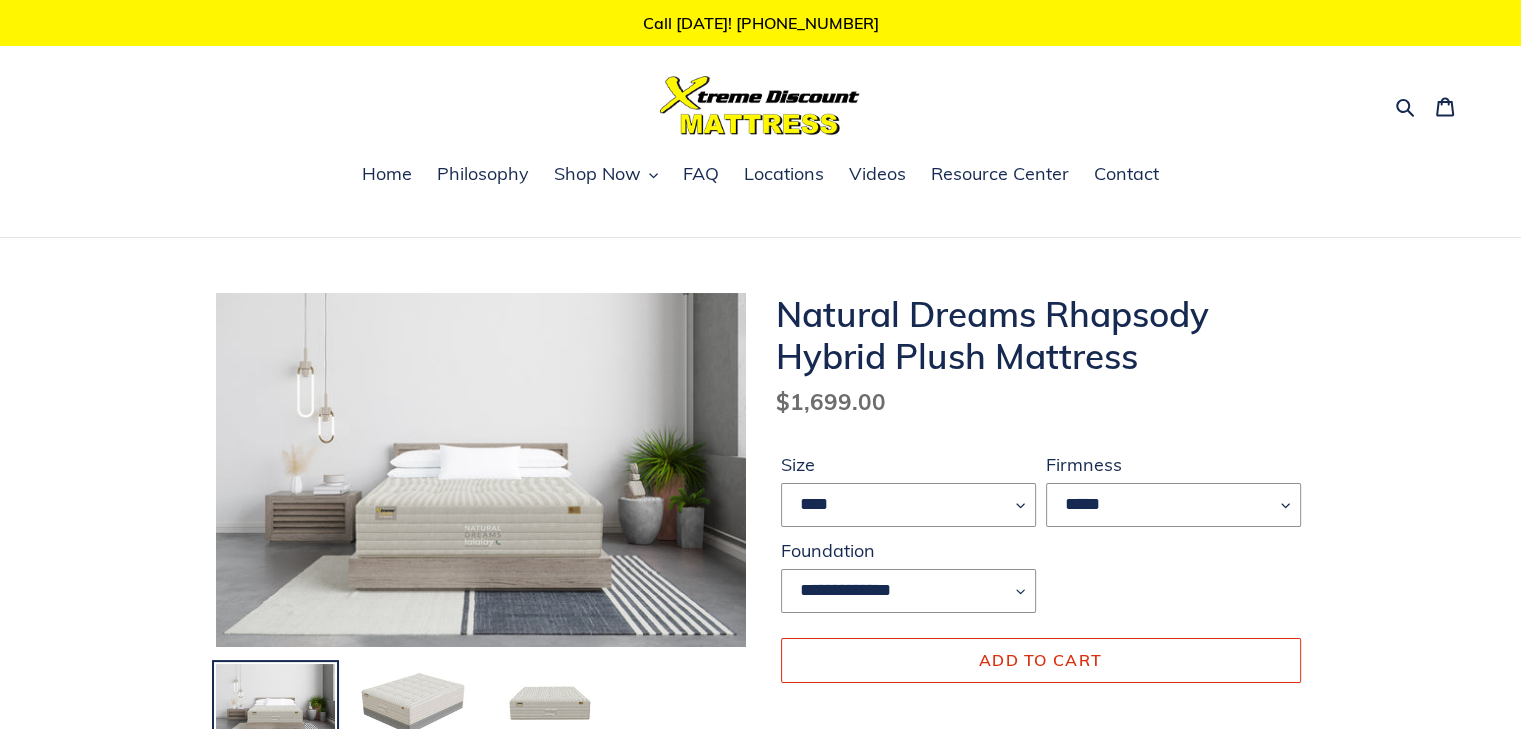 scroll, scrollTop: 200, scrollLeft: 0, axis: vertical 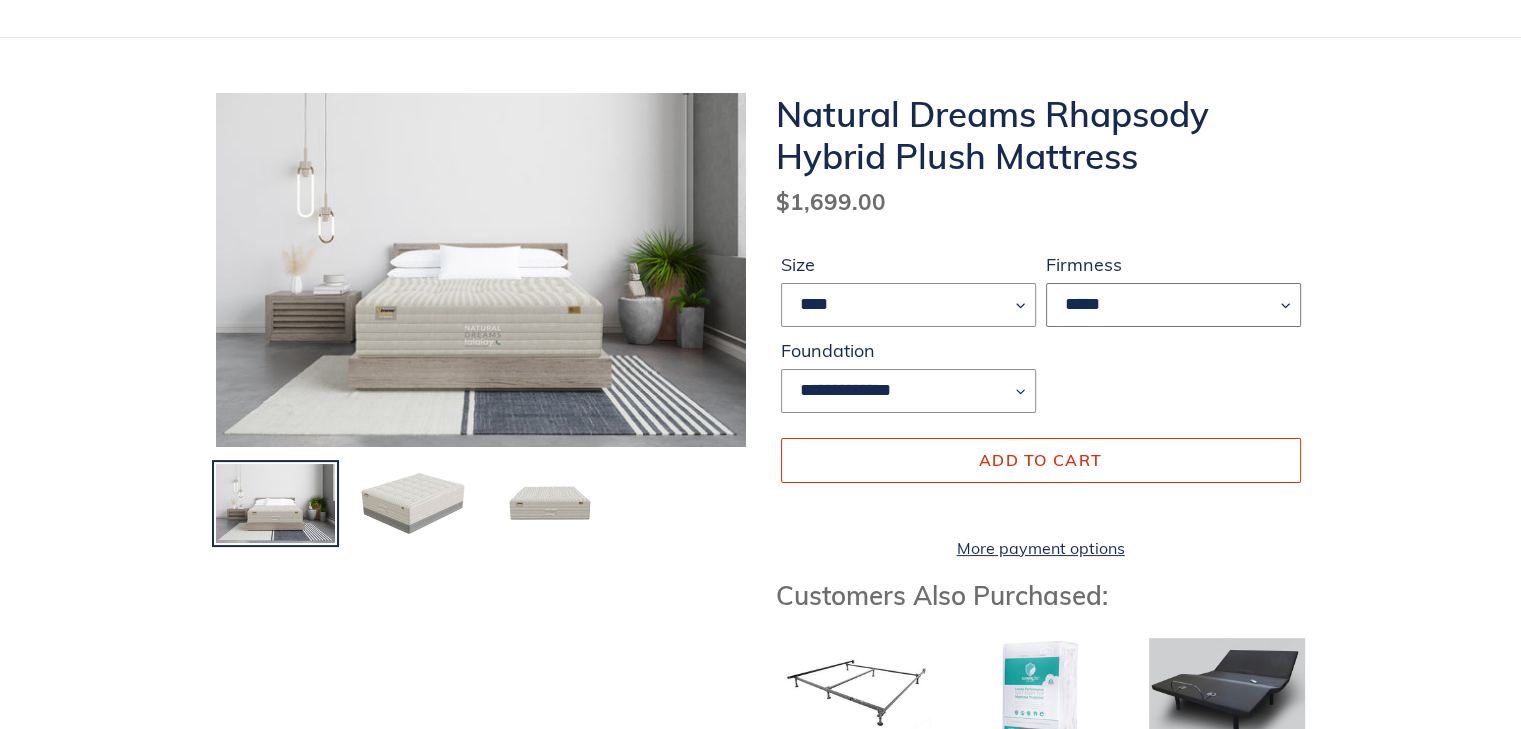 click on "*****" at bounding box center (1173, 305) 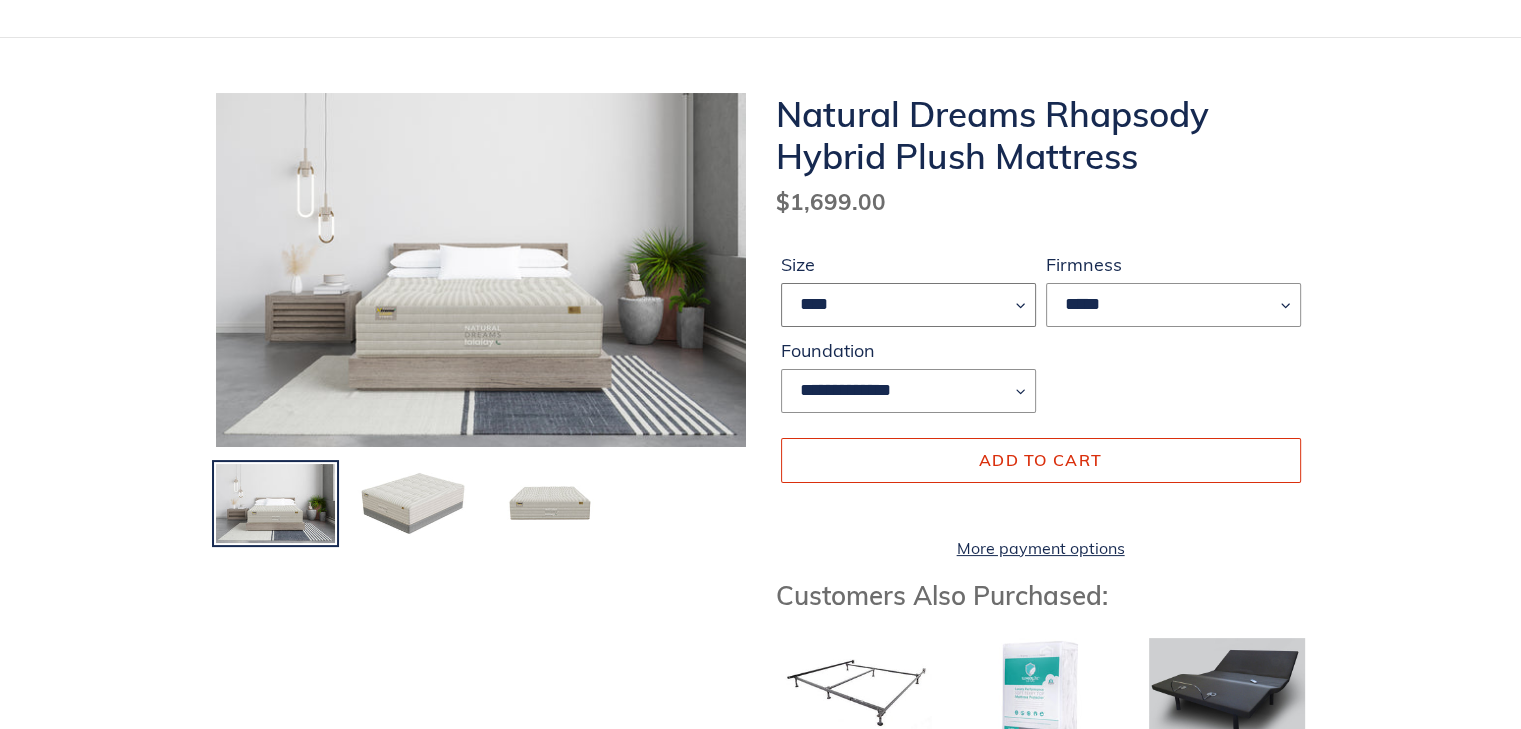click on "**** ******* **** ***** ****" at bounding box center [908, 305] 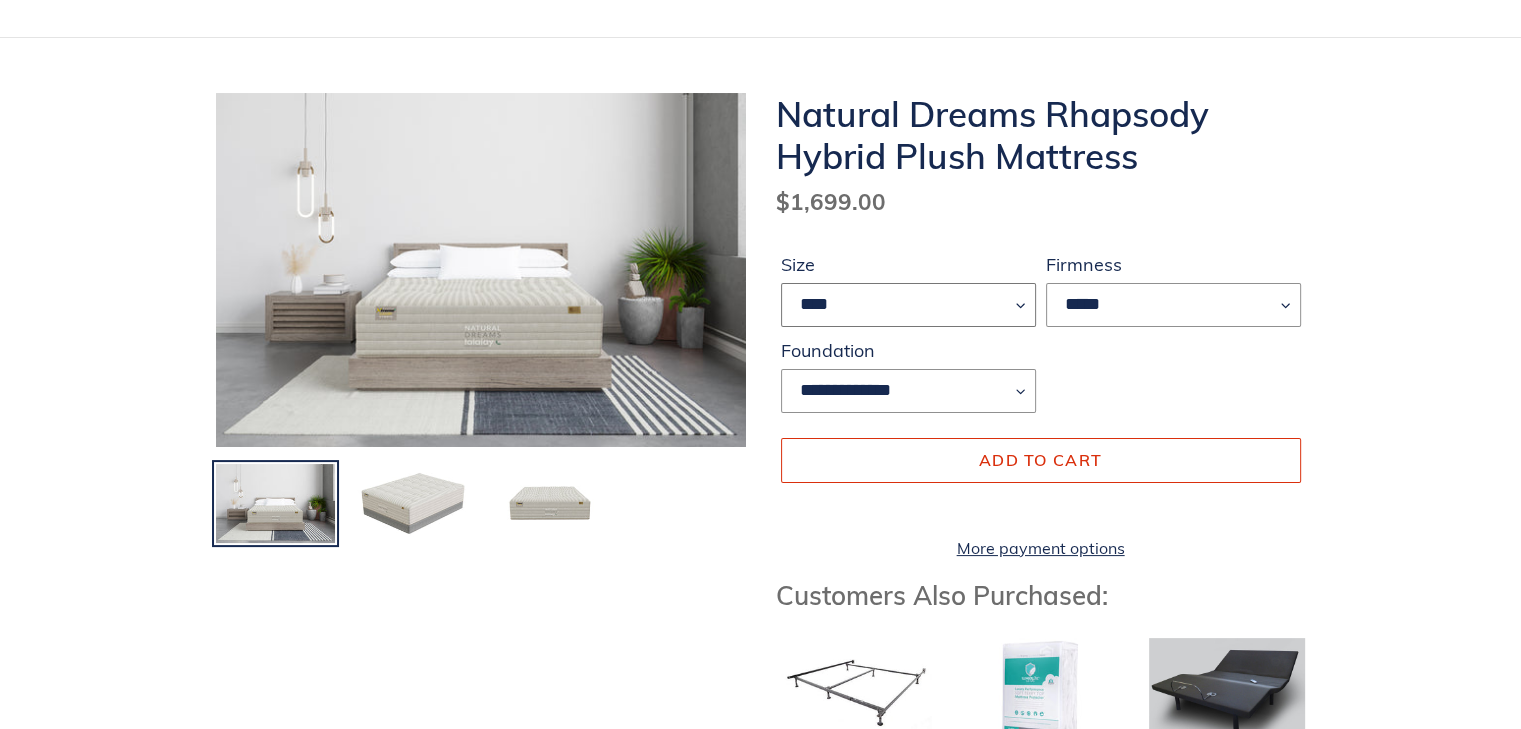select on "****" 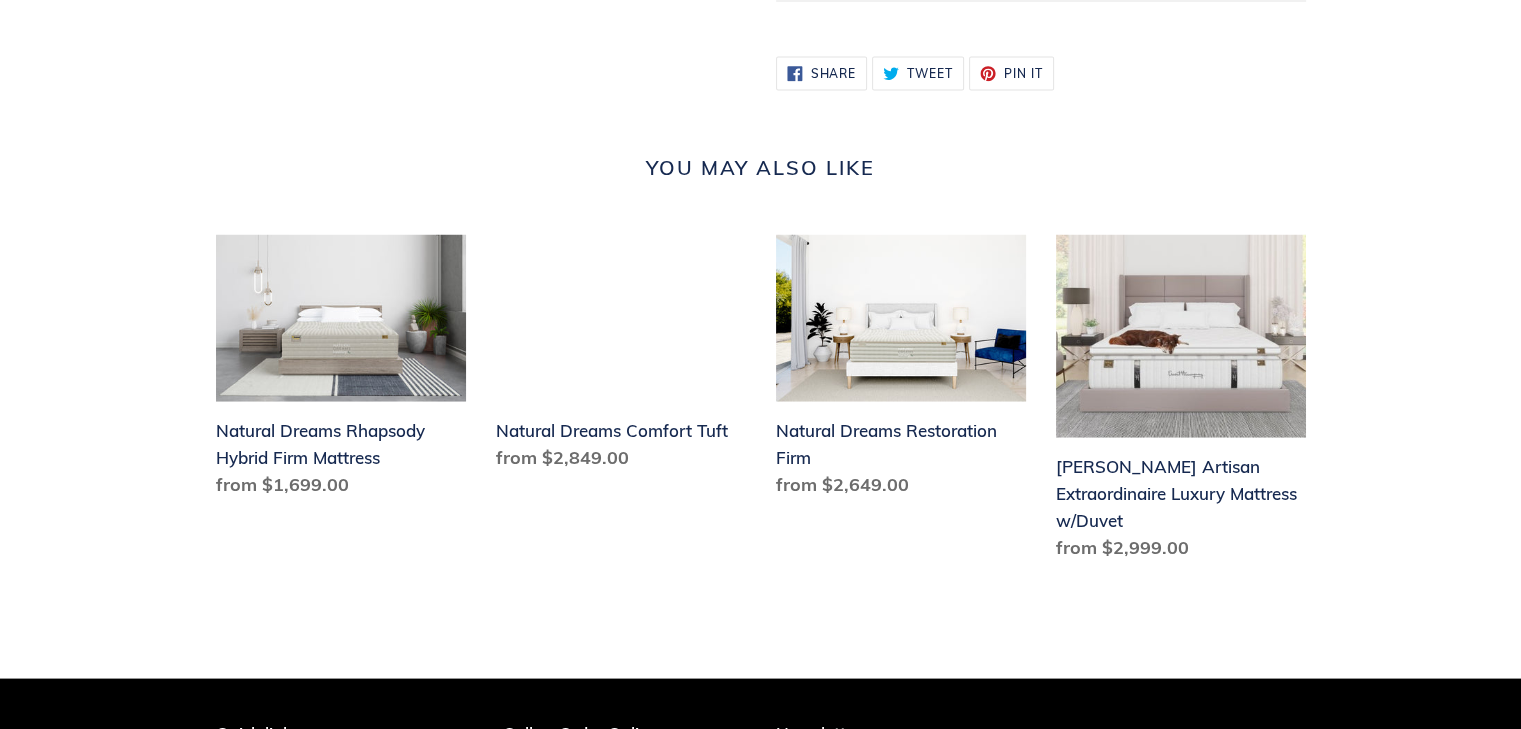 scroll, scrollTop: 4000, scrollLeft: 0, axis: vertical 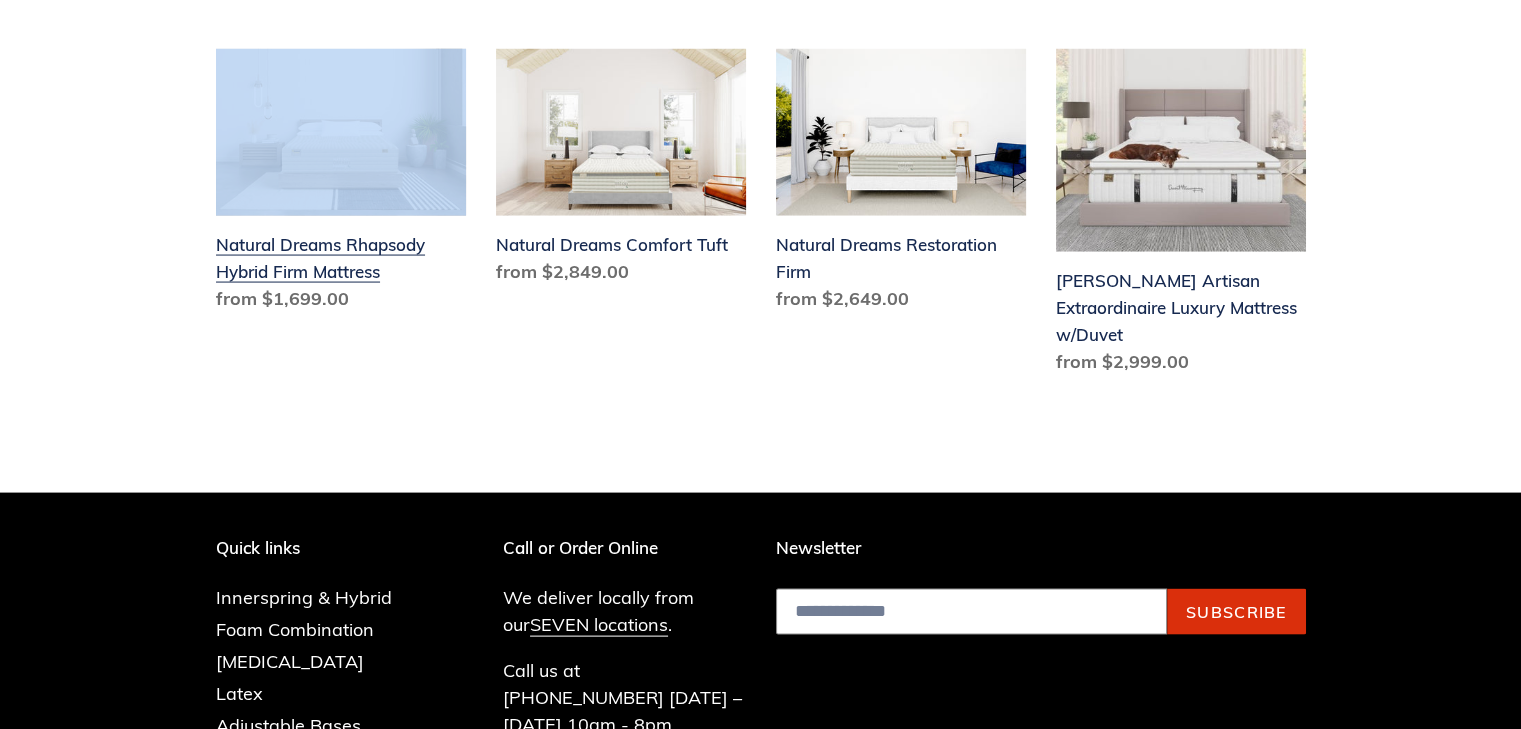 drag, startPoint x: 183, startPoint y: 227, endPoint x: 313, endPoint y: 237, distance: 130.38405 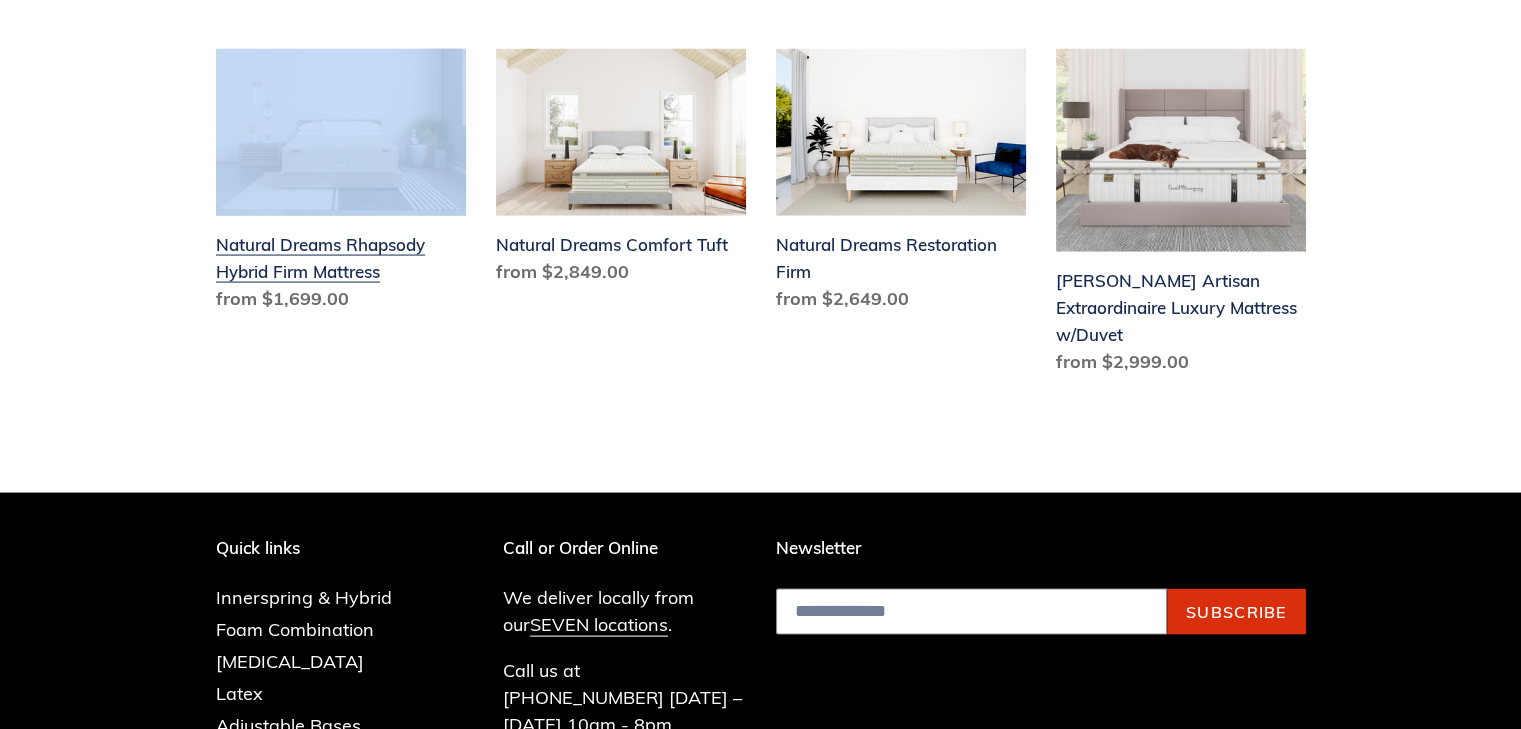 click on "You may also like
Natural Dreams Rhapsody Hybrid Firm Mattress
Natural Dreams Rhapsody Hybrid Firm Mattress
Regular price
from $1,699.00
Sale price
from $1,699.00
Regular price
Unit price
/ per
Sale
Sold out
Natural Dreams Comfort Tuft
Natural Dreams Comfort Tuft
Regular price
from $2,849.00
Sale price
from $2,849.00
Regular price" at bounding box center (761, 176) 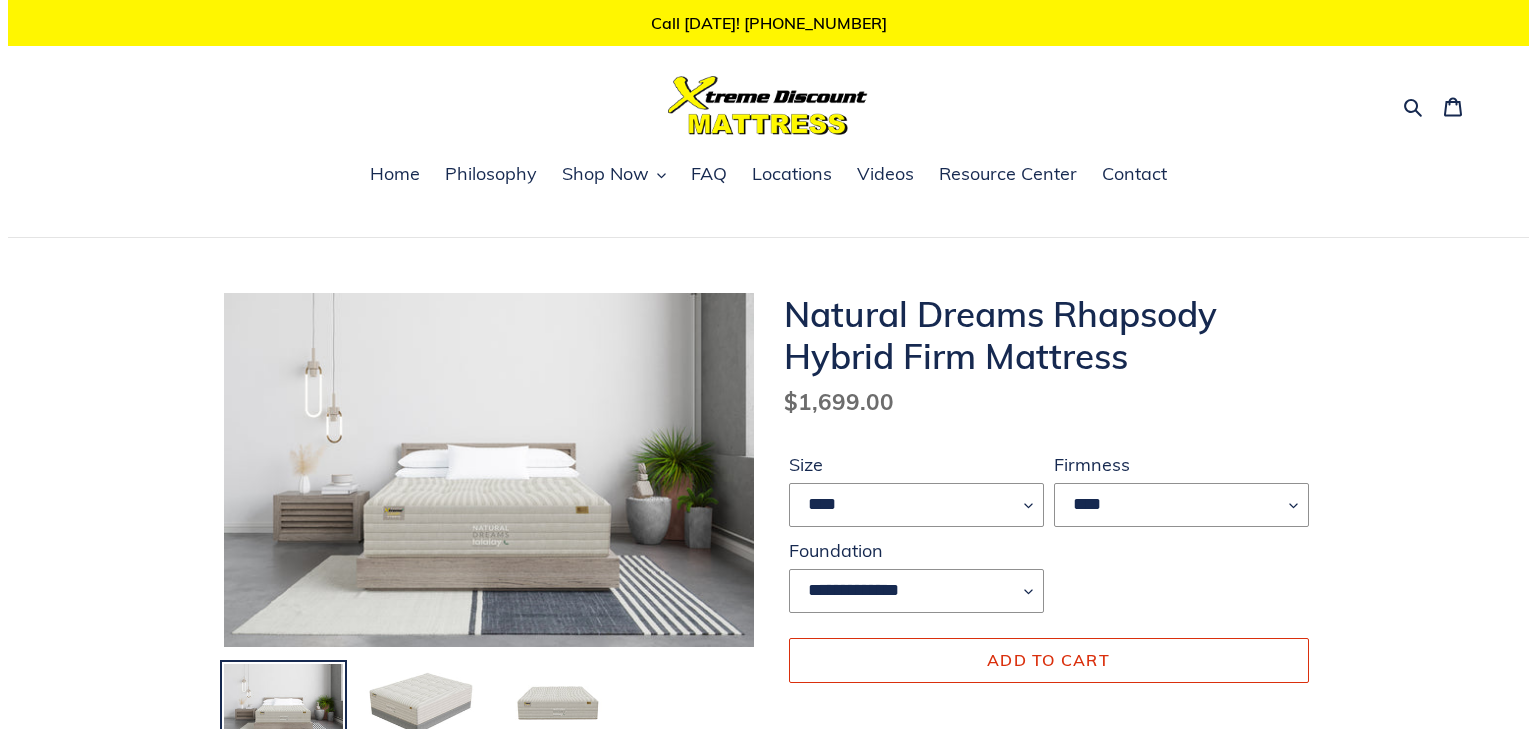 scroll, scrollTop: 0, scrollLeft: 0, axis: both 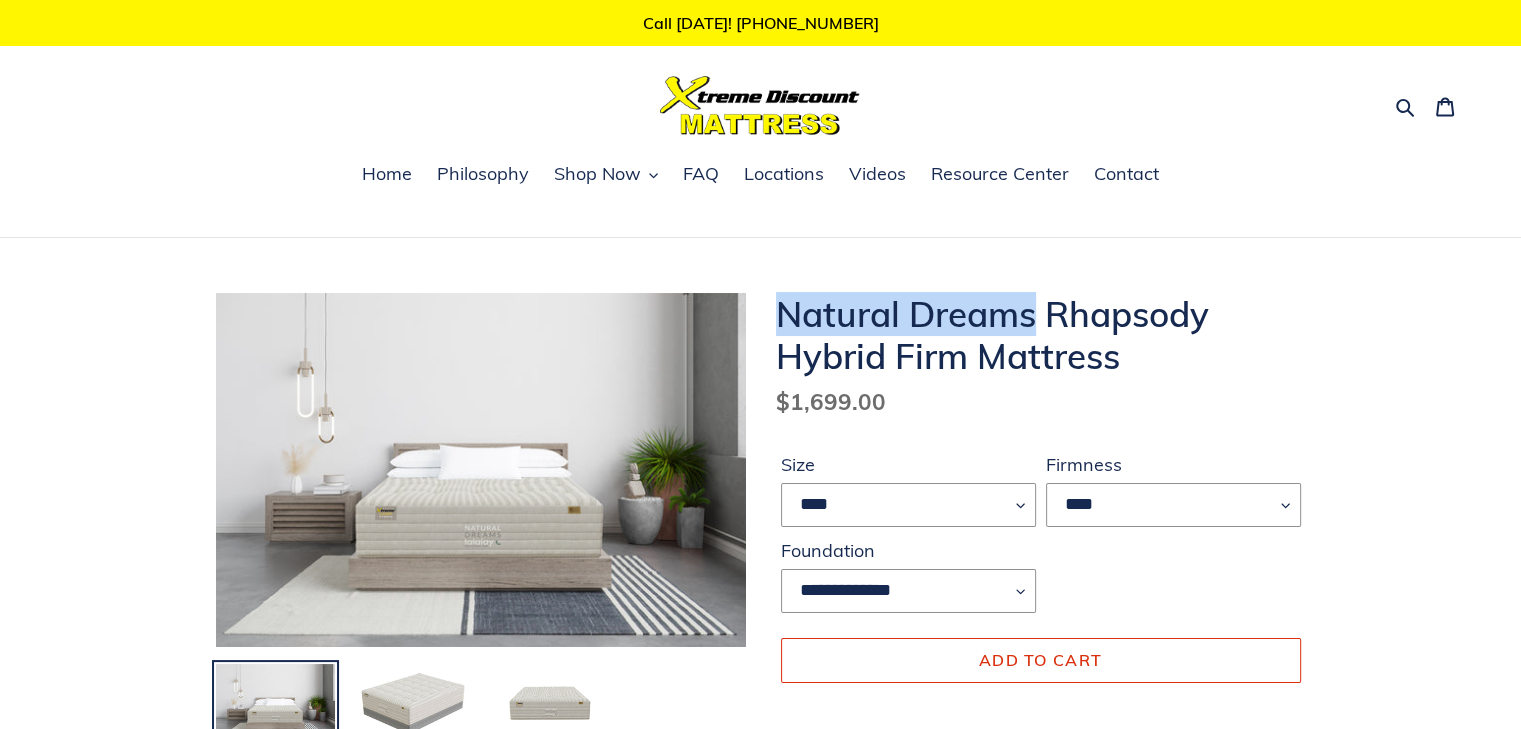 drag, startPoint x: 1037, startPoint y: 317, endPoint x: 768, endPoint y: 316, distance: 269.00186 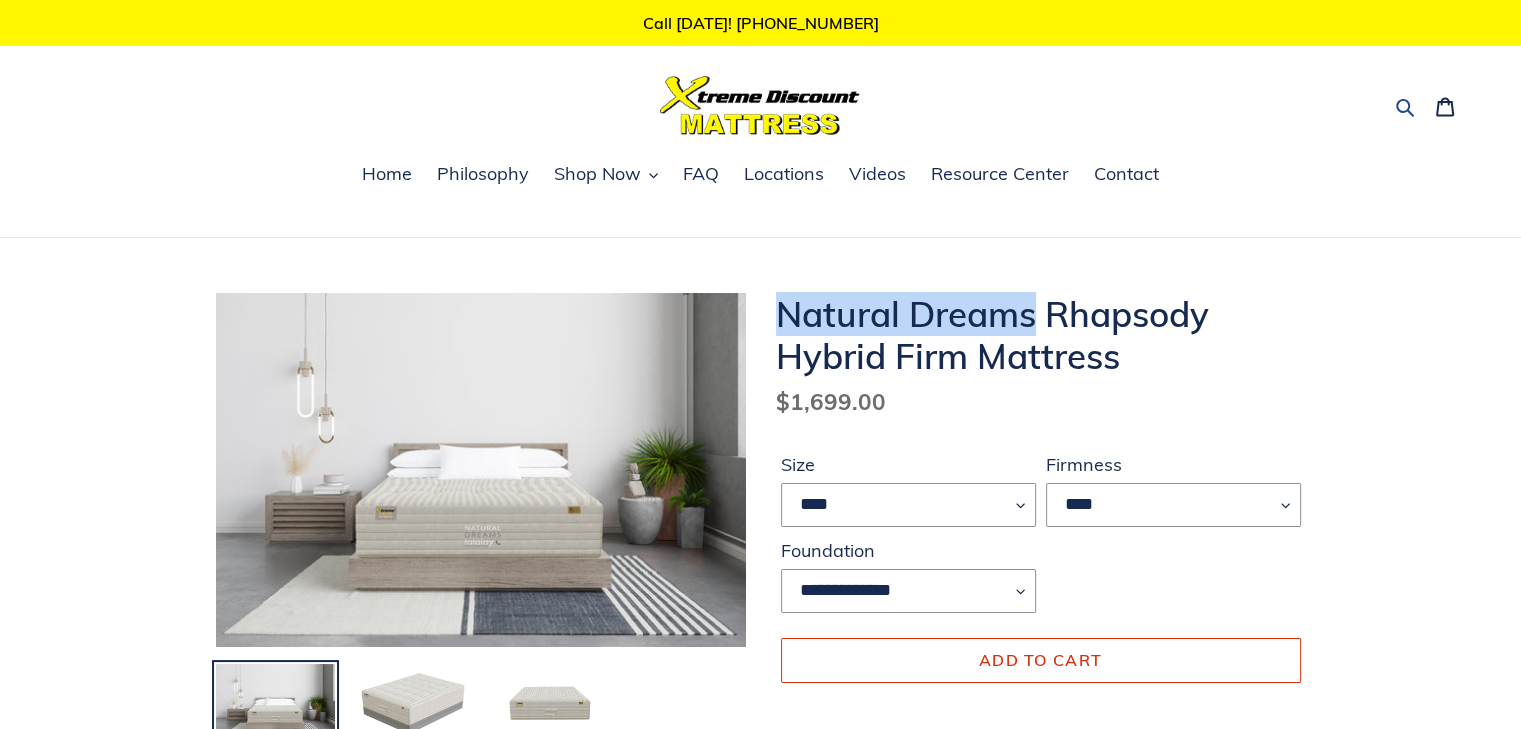 click 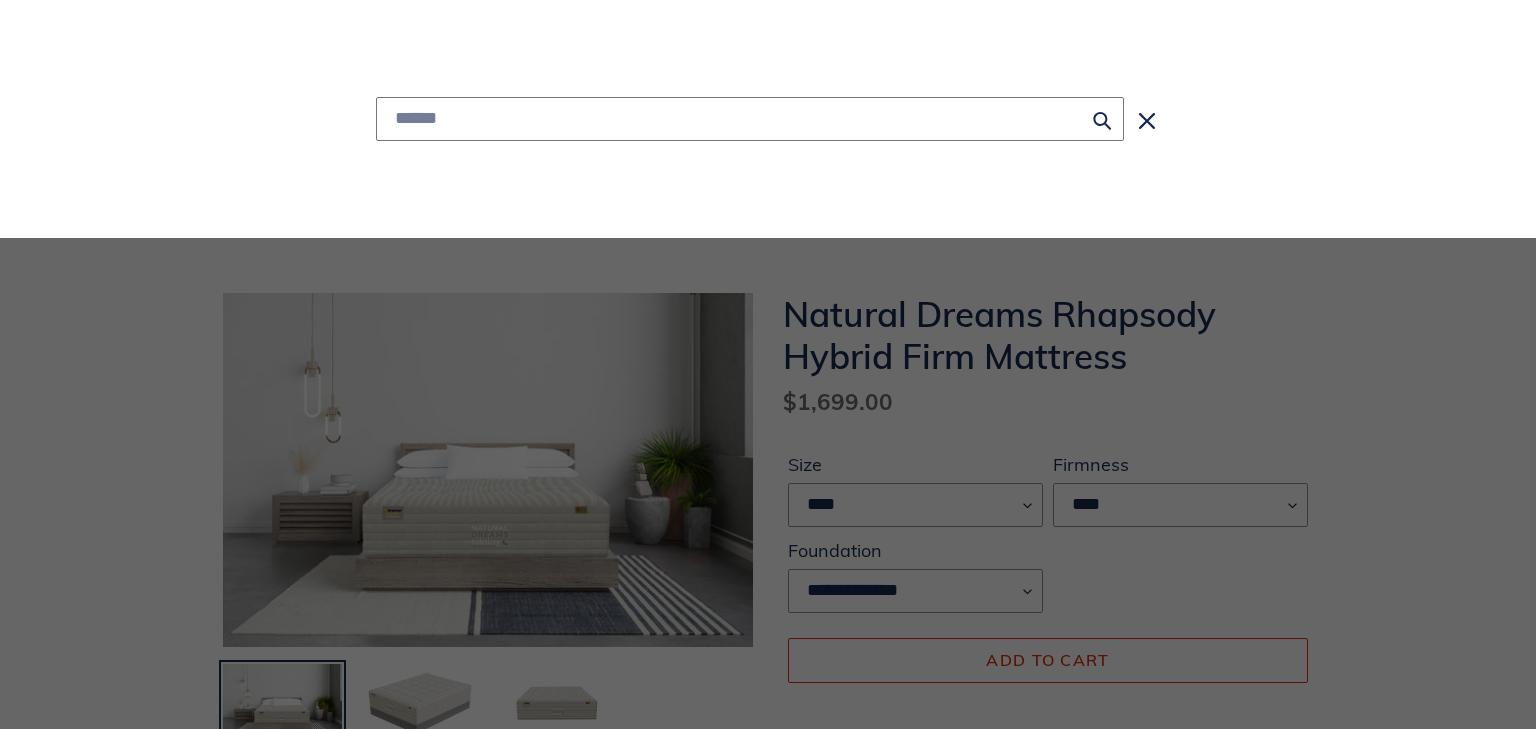 click at bounding box center [750, 119] 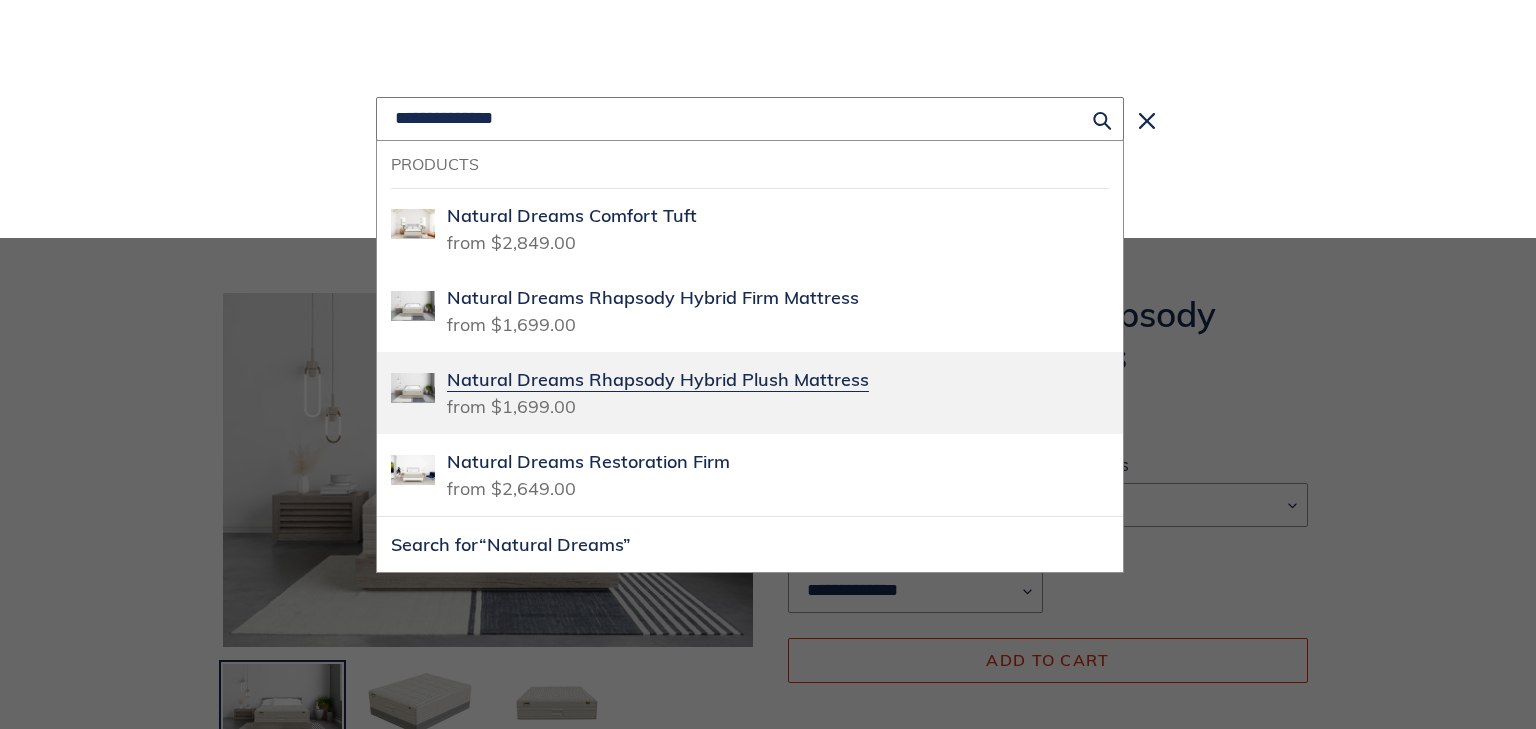 type on "**********" 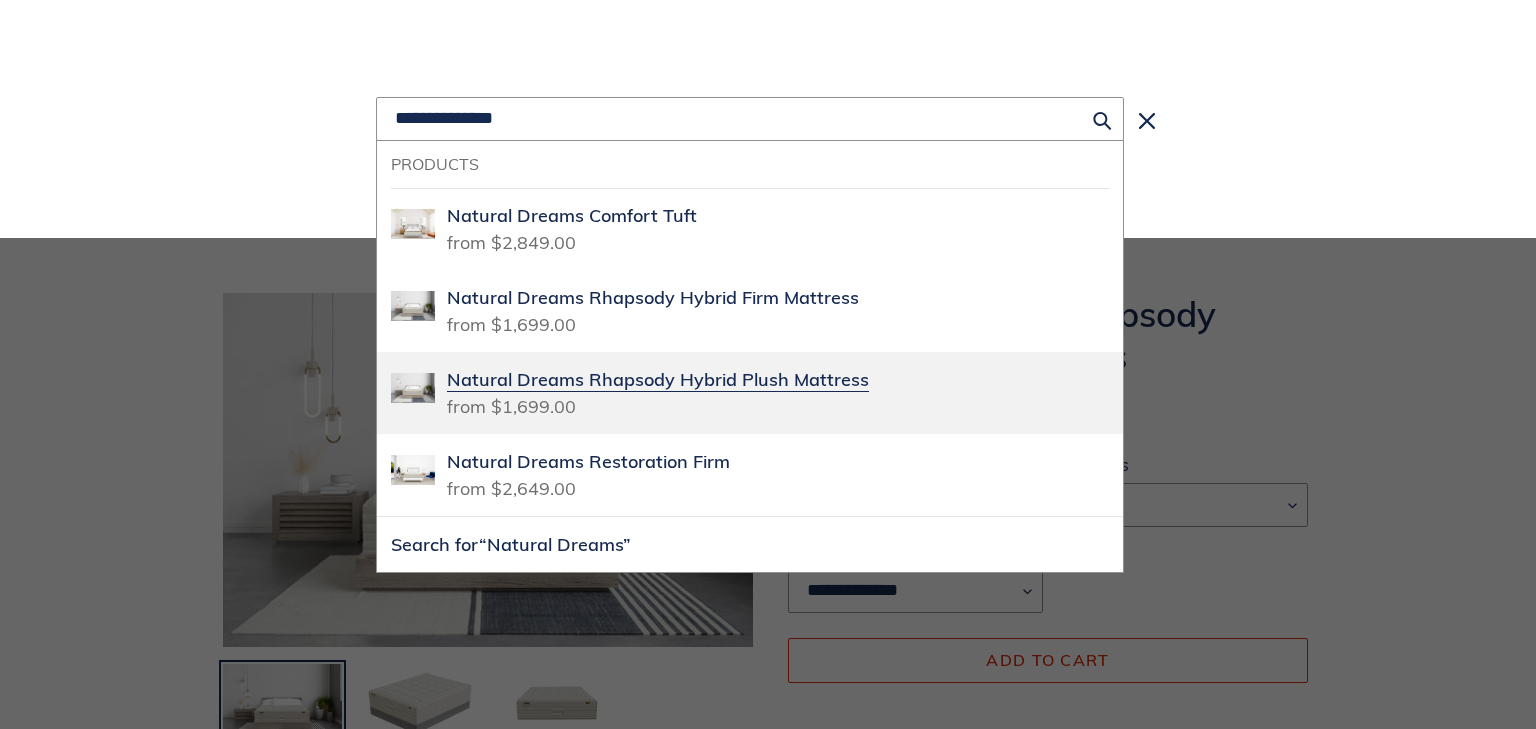 click on ",  Regular price from $1,699.00" at bounding box center (778, 406) 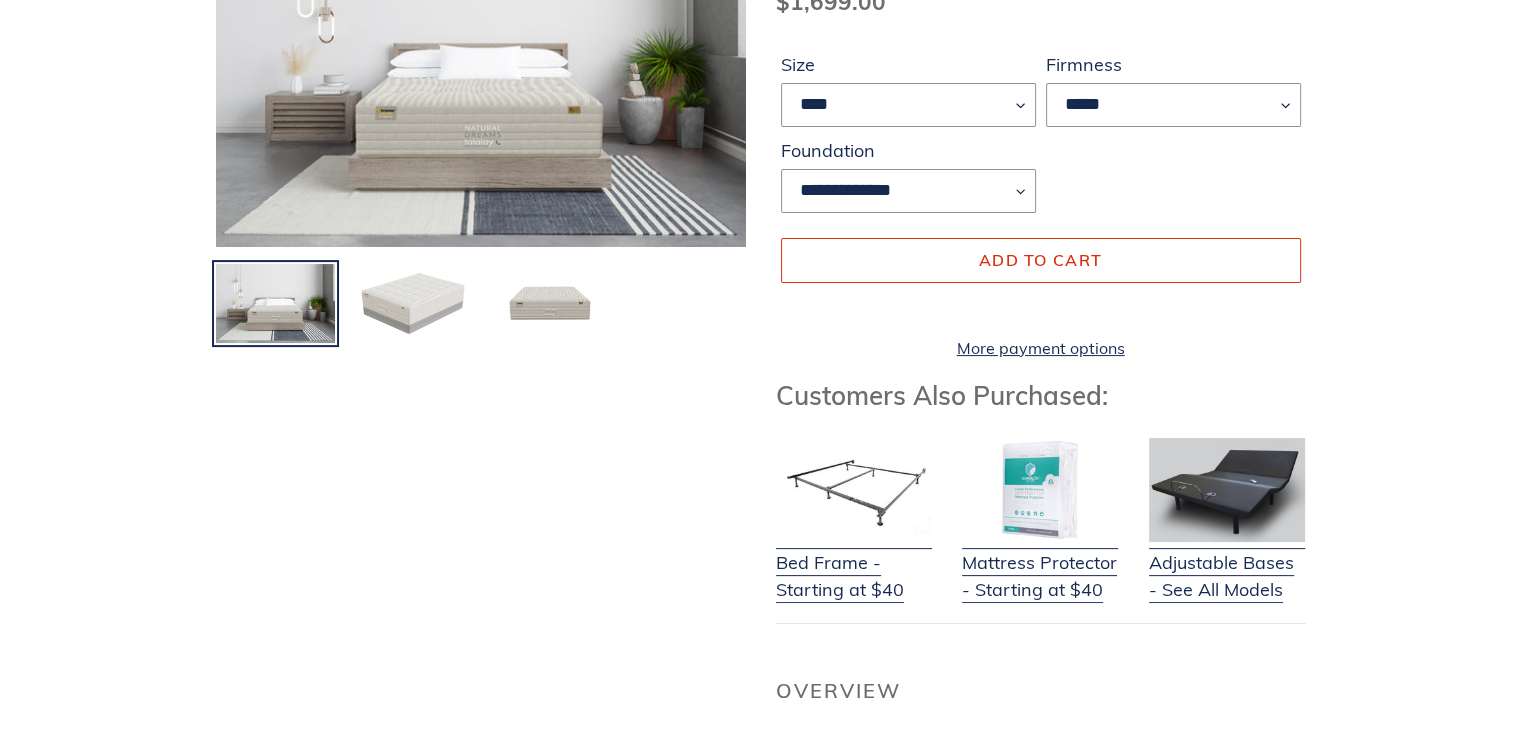 scroll, scrollTop: 100, scrollLeft: 0, axis: vertical 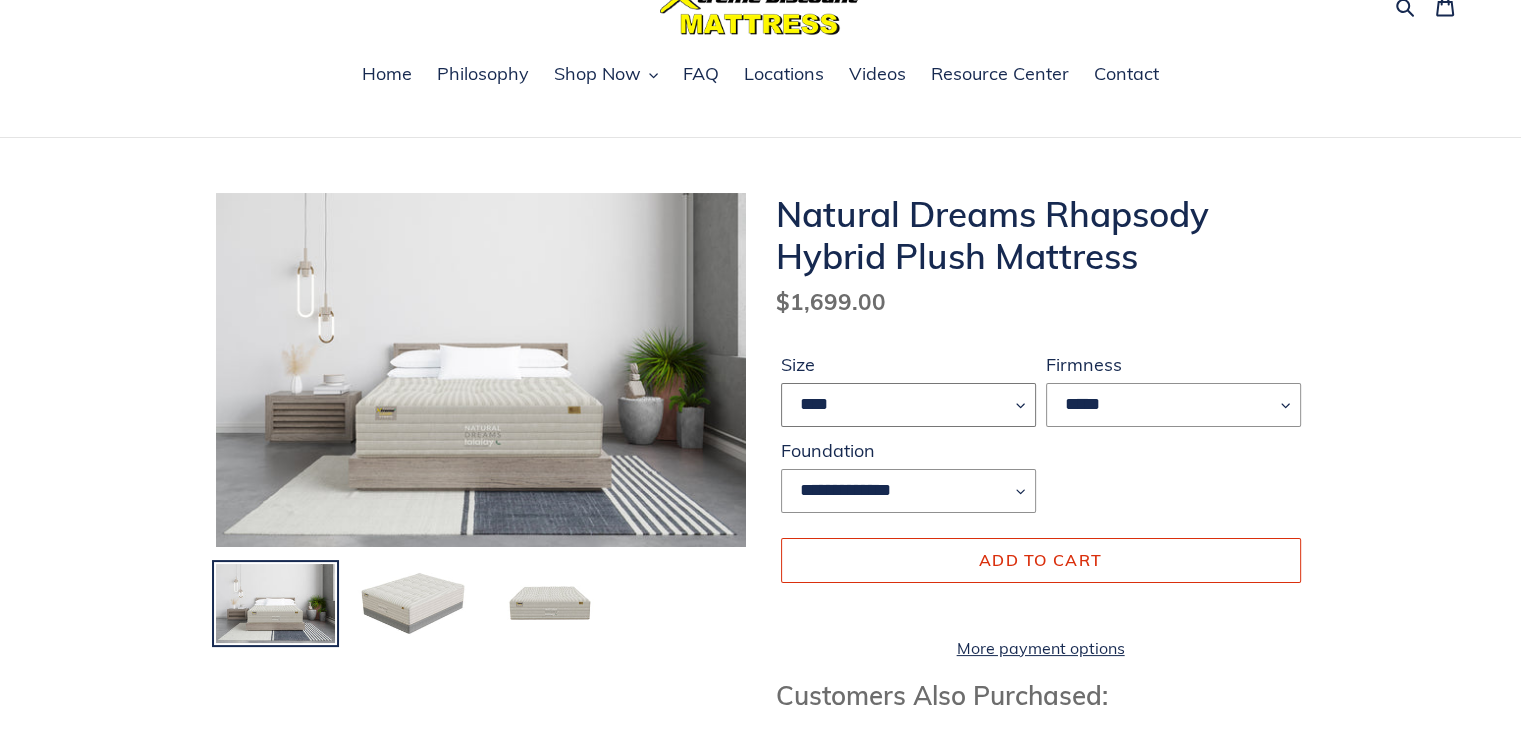 click on "**** ******* **** ***** ****" at bounding box center [908, 405] 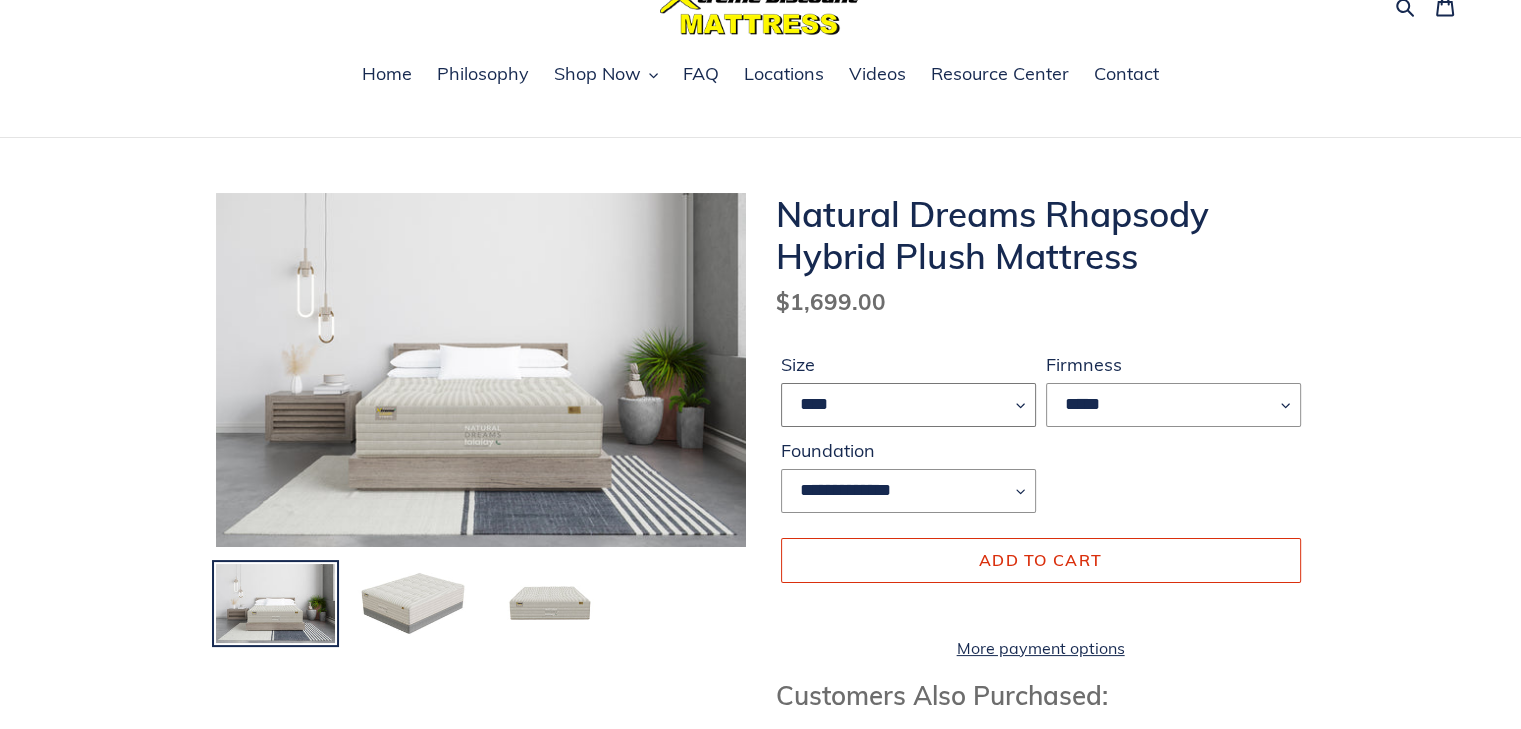 select on "****" 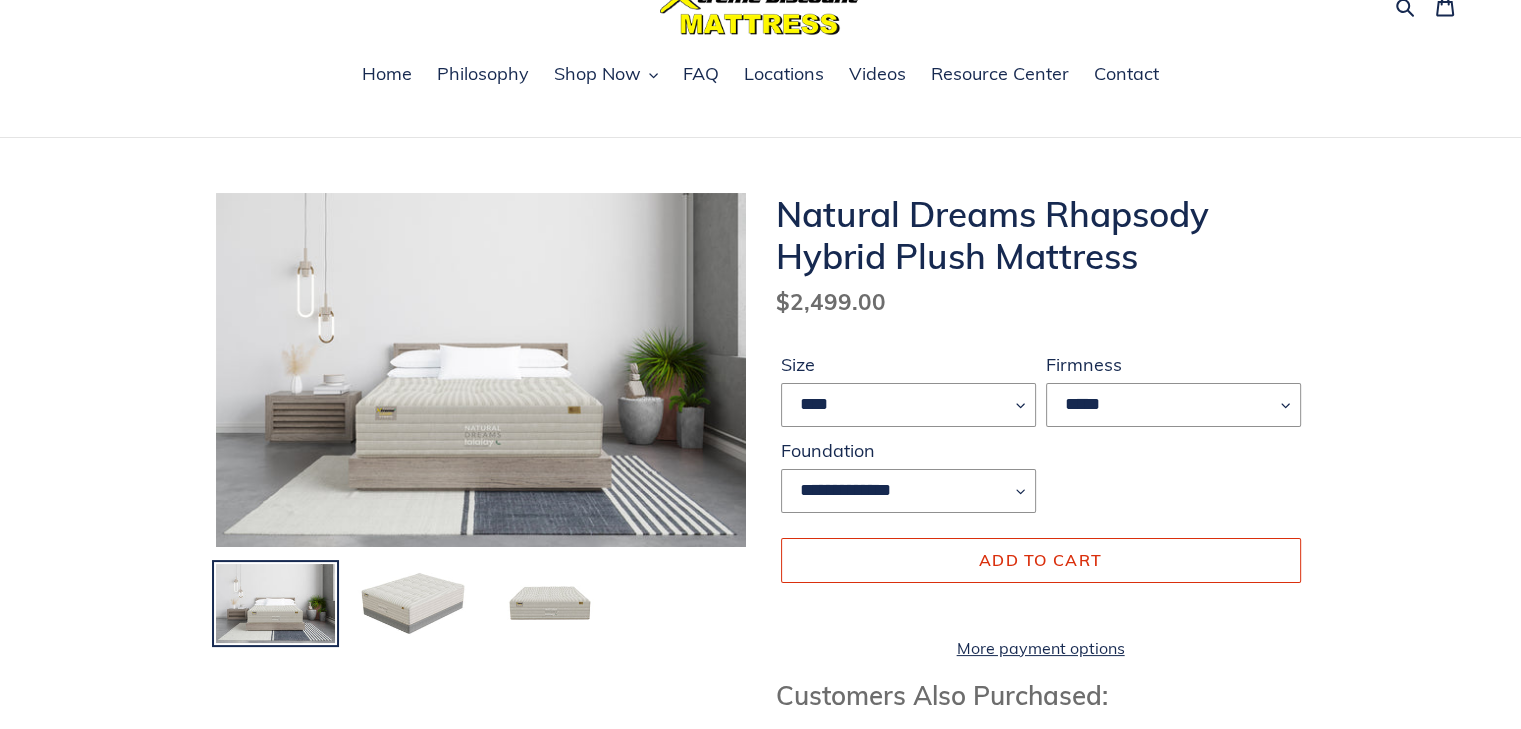 click on "Regular price
$2,499.00
Sale price
$1,699.00
Regular price
$2,499.00
Sale
Sold out
Unit price
/ per" at bounding box center (1041, 302) 